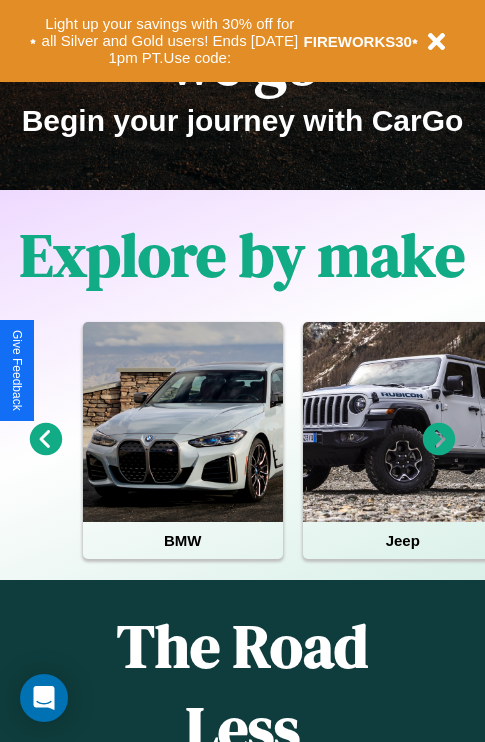 scroll, scrollTop: 308, scrollLeft: 0, axis: vertical 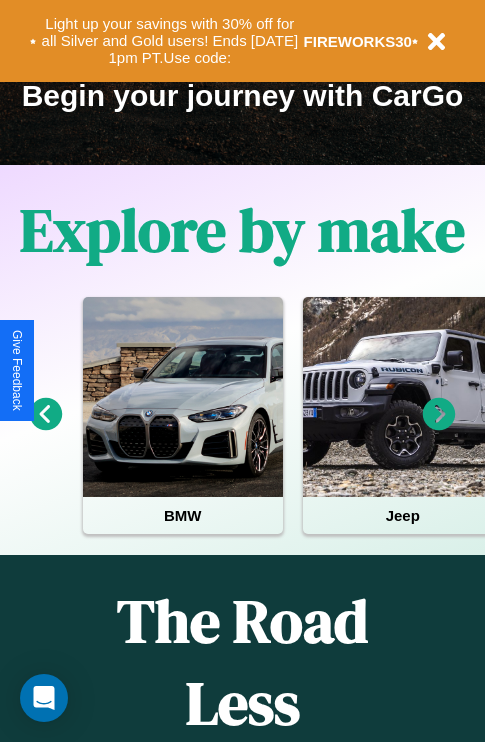 click 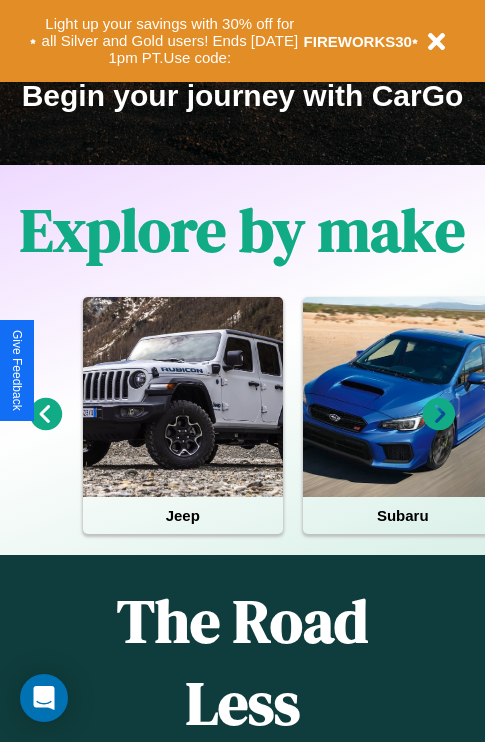 click 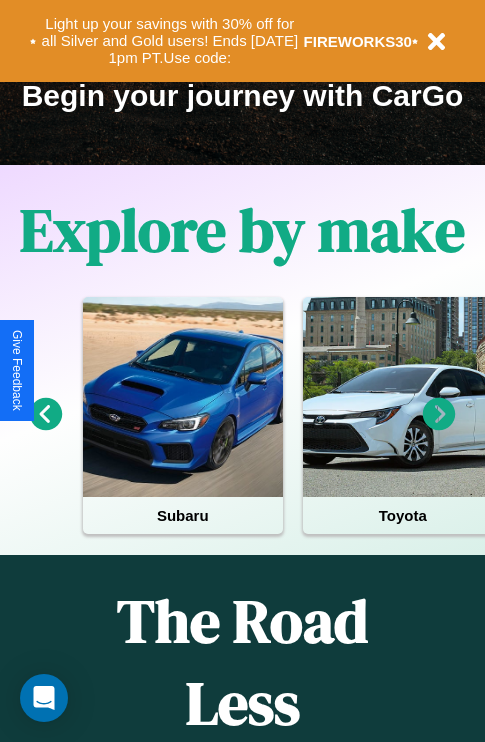 click 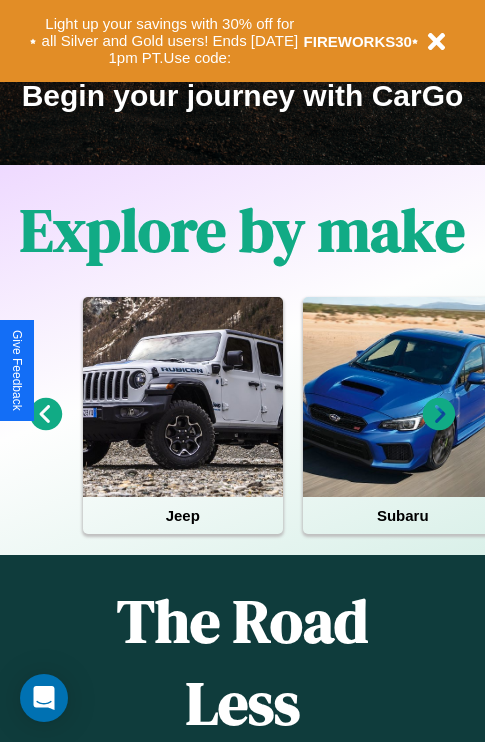 click 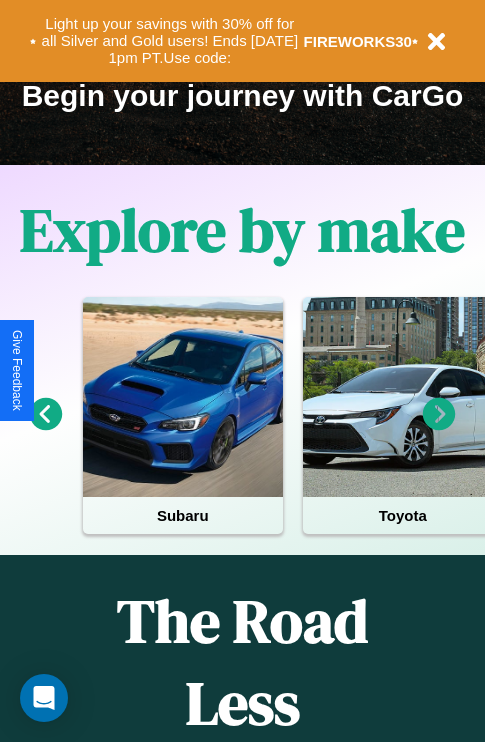 click 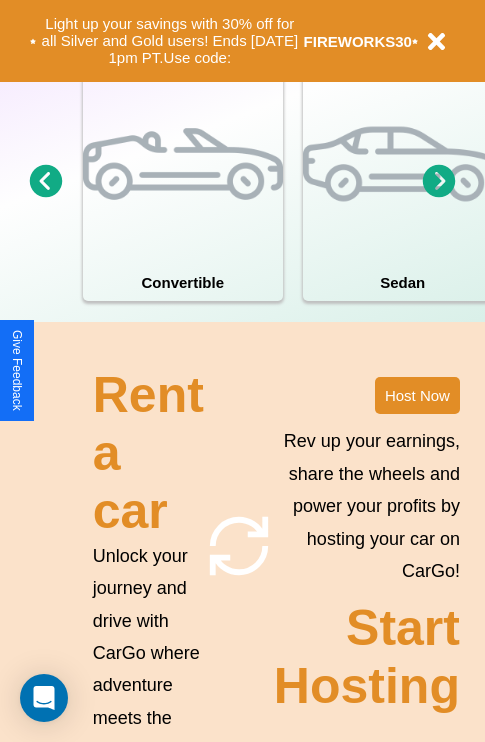 scroll, scrollTop: 1558, scrollLeft: 0, axis: vertical 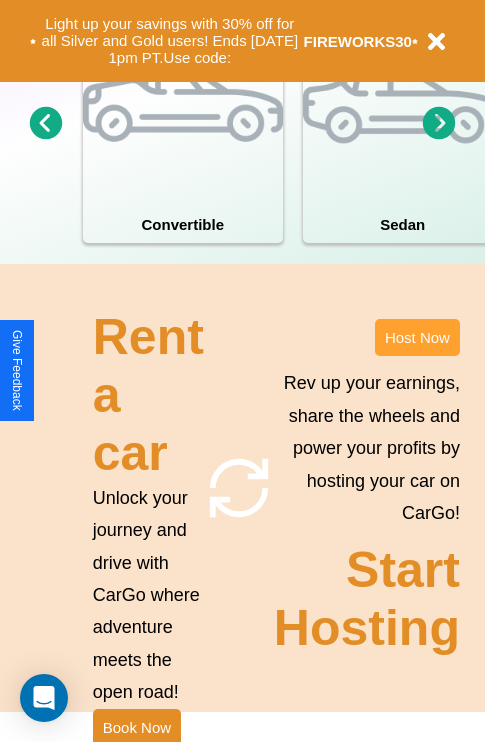 click on "Host Now" at bounding box center [417, 337] 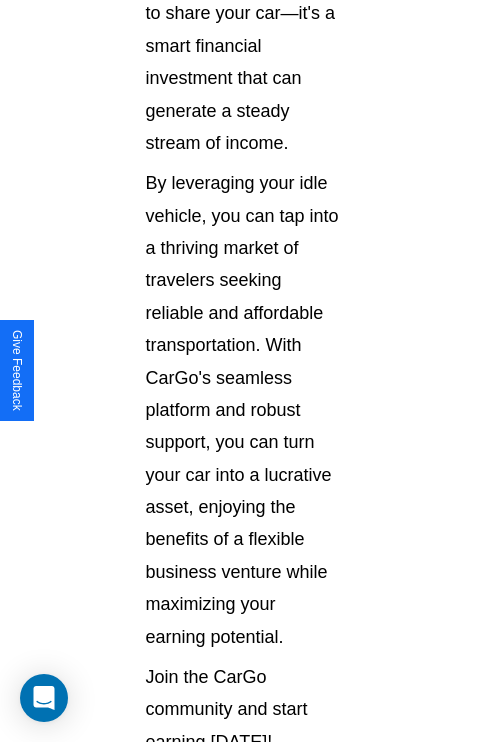 scroll, scrollTop: 3255, scrollLeft: 0, axis: vertical 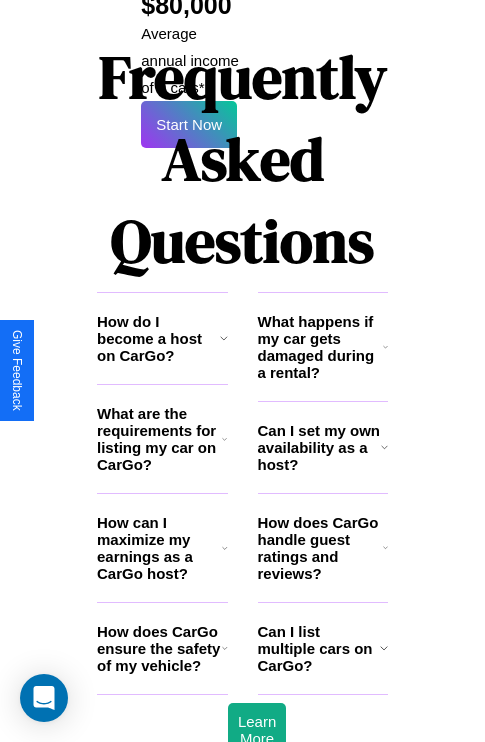 click 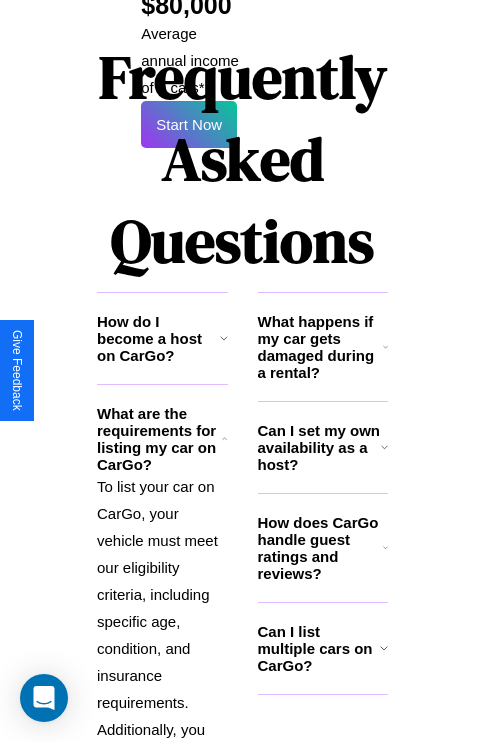 click on "What happens if my car gets damaged during a rental?" at bounding box center [320, 347] 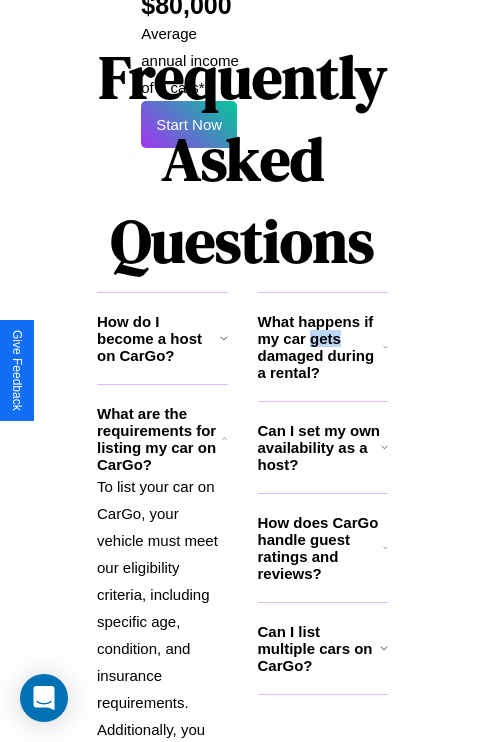 scroll, scrollTop: 3610, scrollLeft: 0, axis: vertical 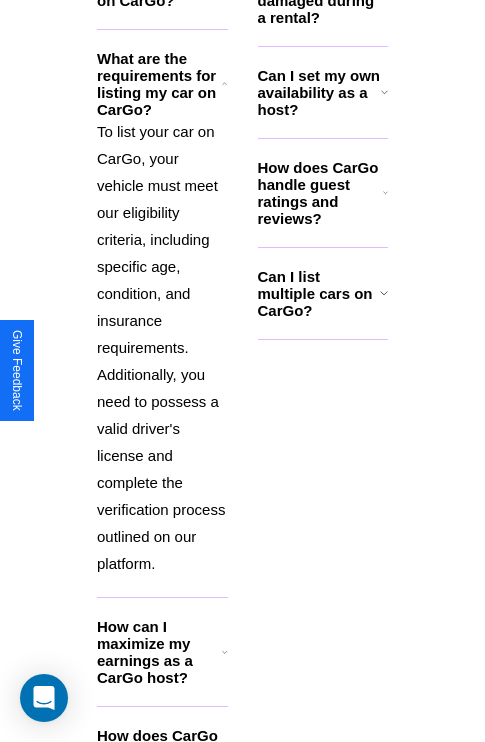 click on "How does CarGo ensure the safety of my vehicle?" at bounding box center (159, 752) 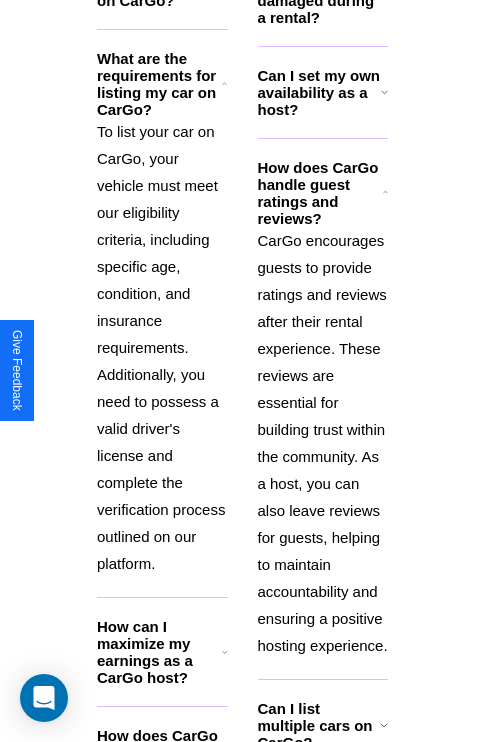 click on "To list your car on CarGo, your vehicle must meet our eligibility criteria, including specific age, condition, and insurance requirements. Additionally, you need to possess a valid driver's license and complete the verification process outlined on our platform." at bounding box center [162, 347] 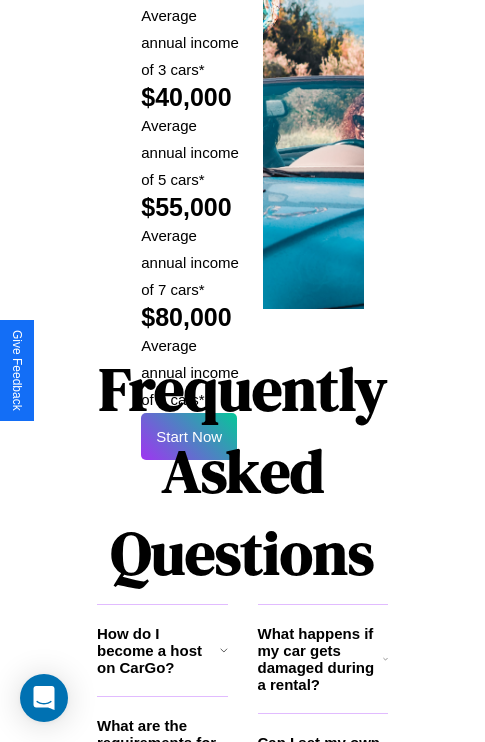 click on "Frequently Asked Questions" at bounding box center [242, 471] 